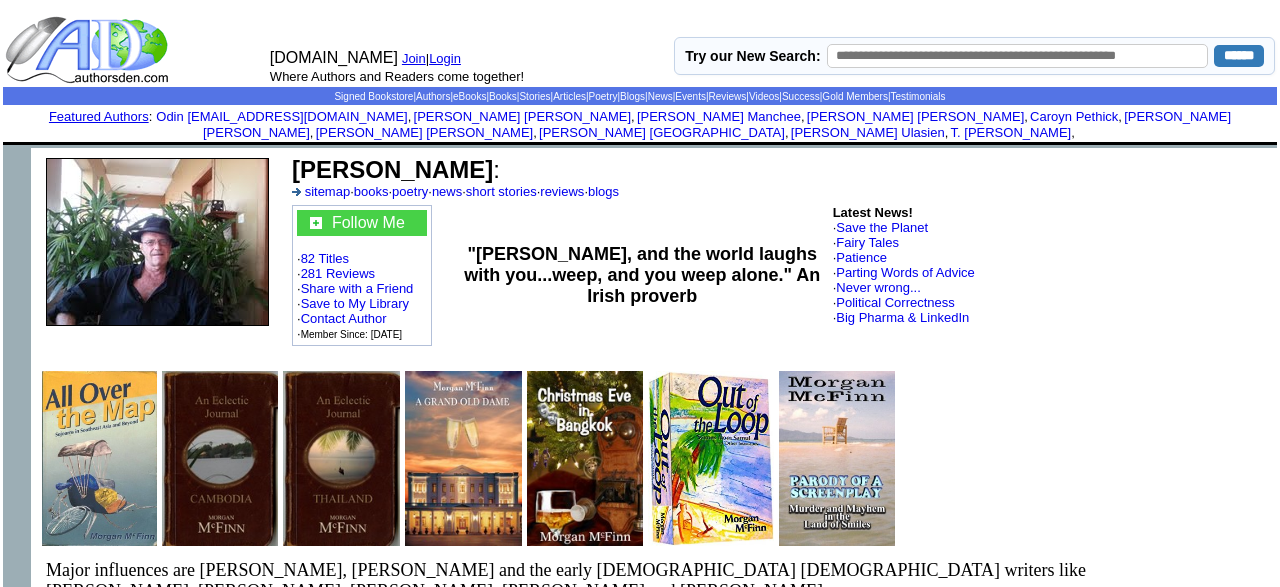 scroll, scrollTop: 0, scrollLeft: 0, axis: both 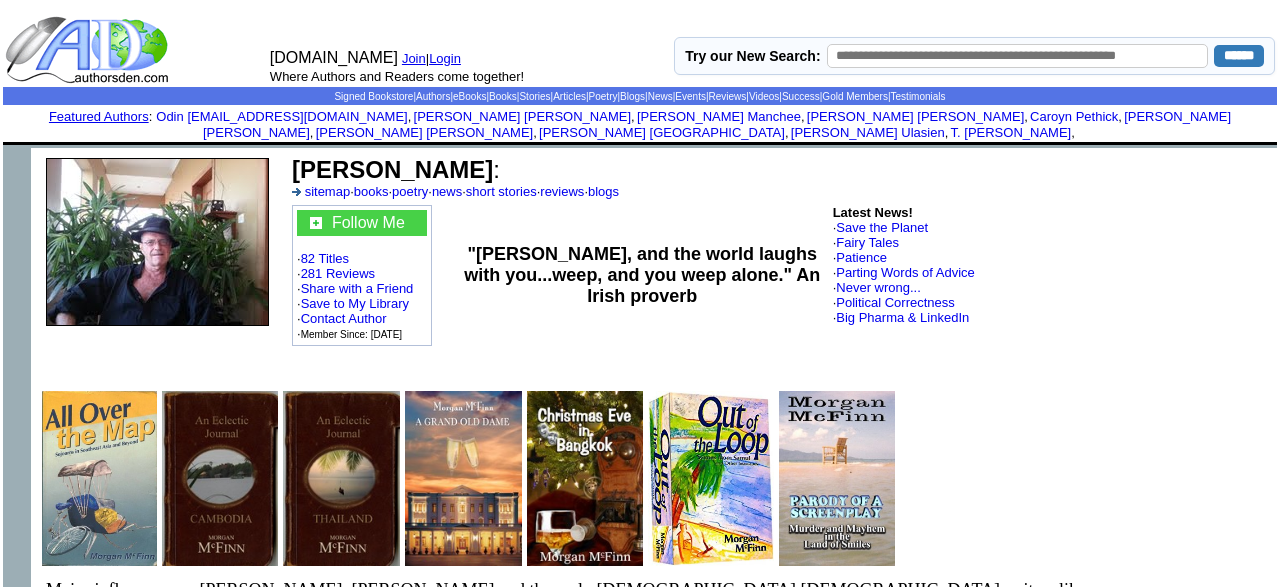 click at bounding box center (132, 50) 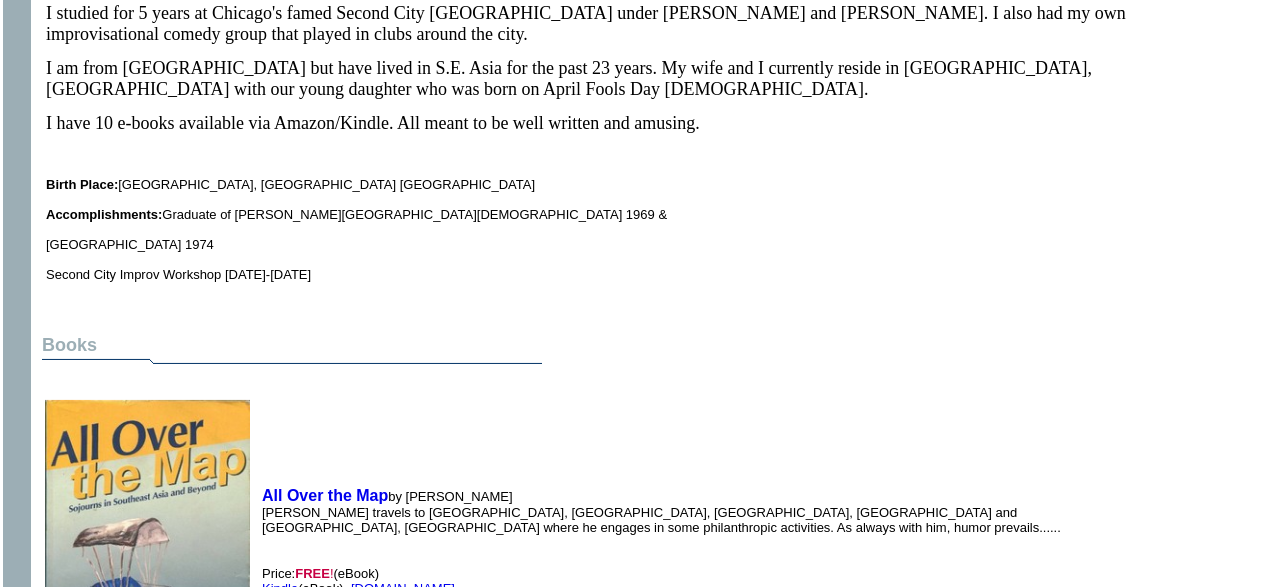 scroll, scrollTop: 641, scrollLeft: 0, axis: vertical 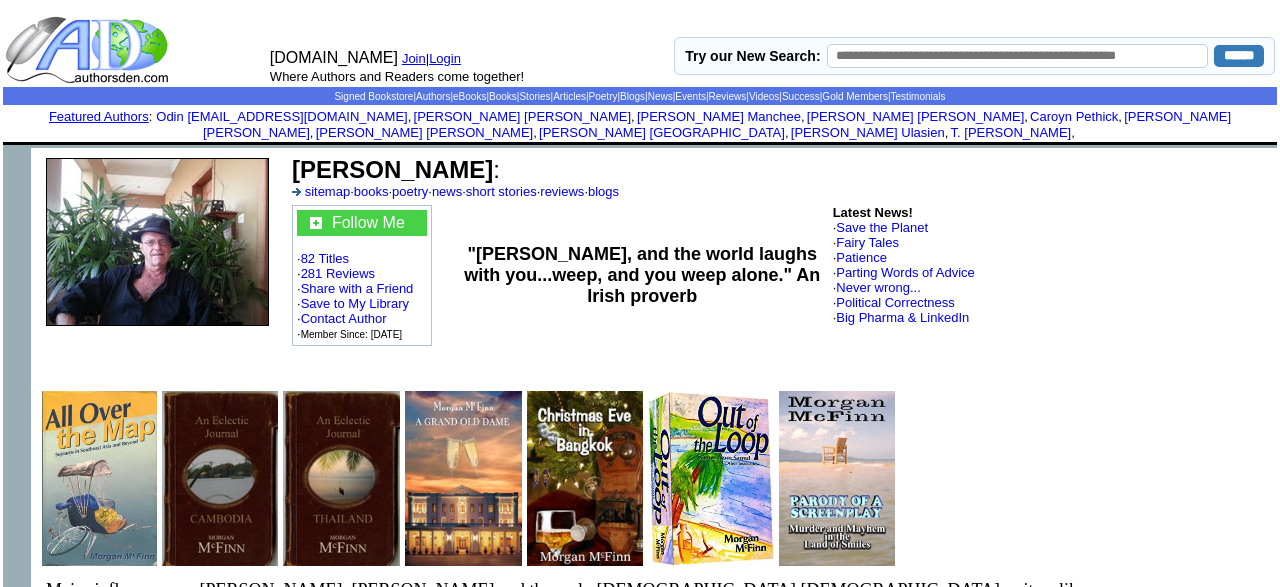 drag, startPoint x: 1271, startPoint y: 7, endPoint x: 1027, endPoint y: 47, distance: 247.25696 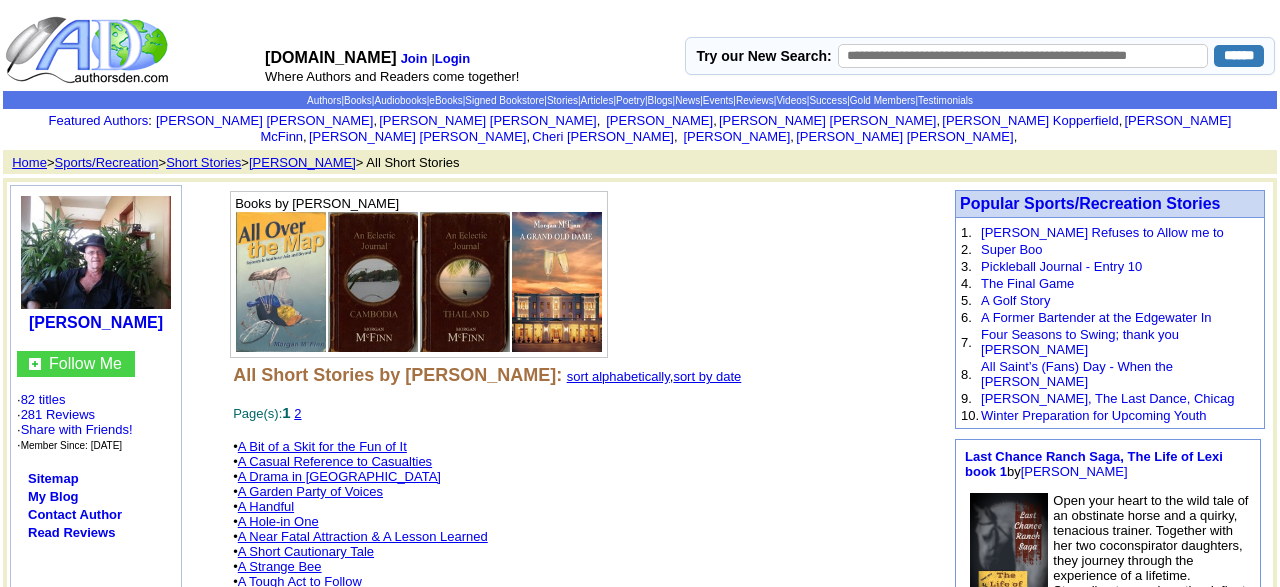 scroll, scrollTop: 0, scrollLeft: 0, axis: both 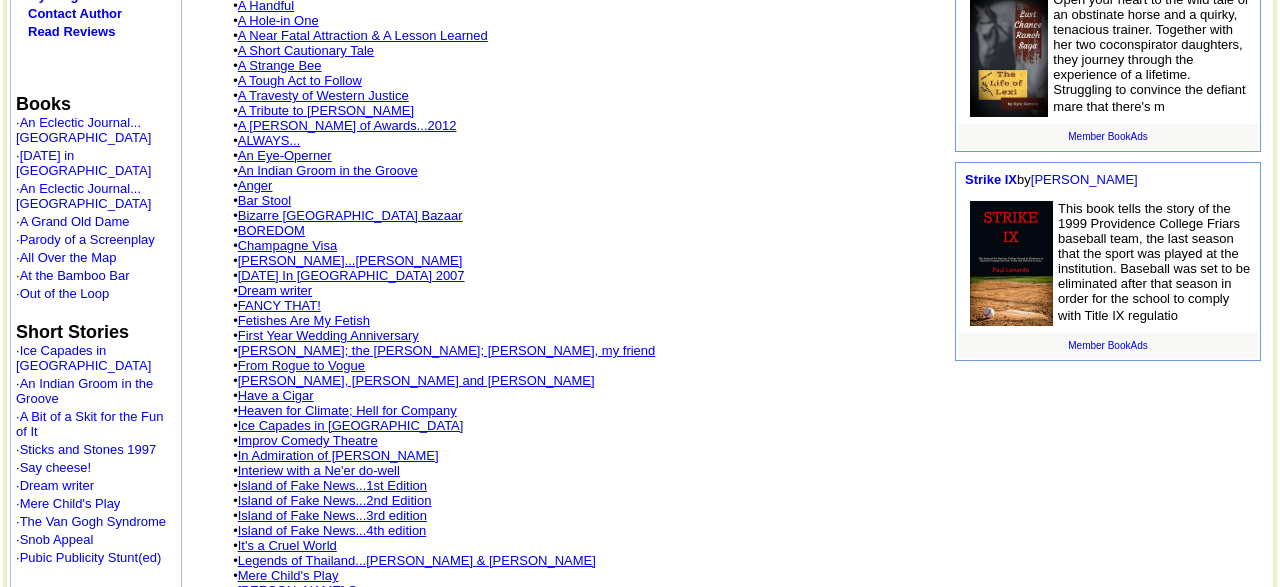 drag, startPoint x: 1277, startPoint y: 582, endPoint x: 1001, endPoint y: 511, distance: 284.98596 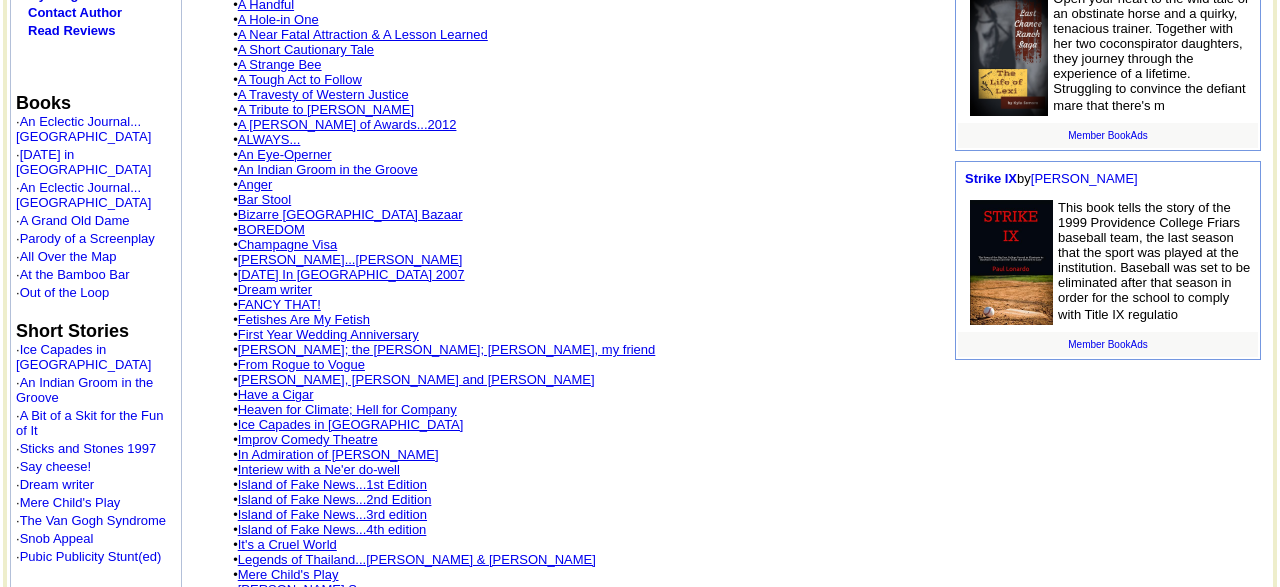 click on "From Rogue to Vogue" at bounding box center [301, 364] 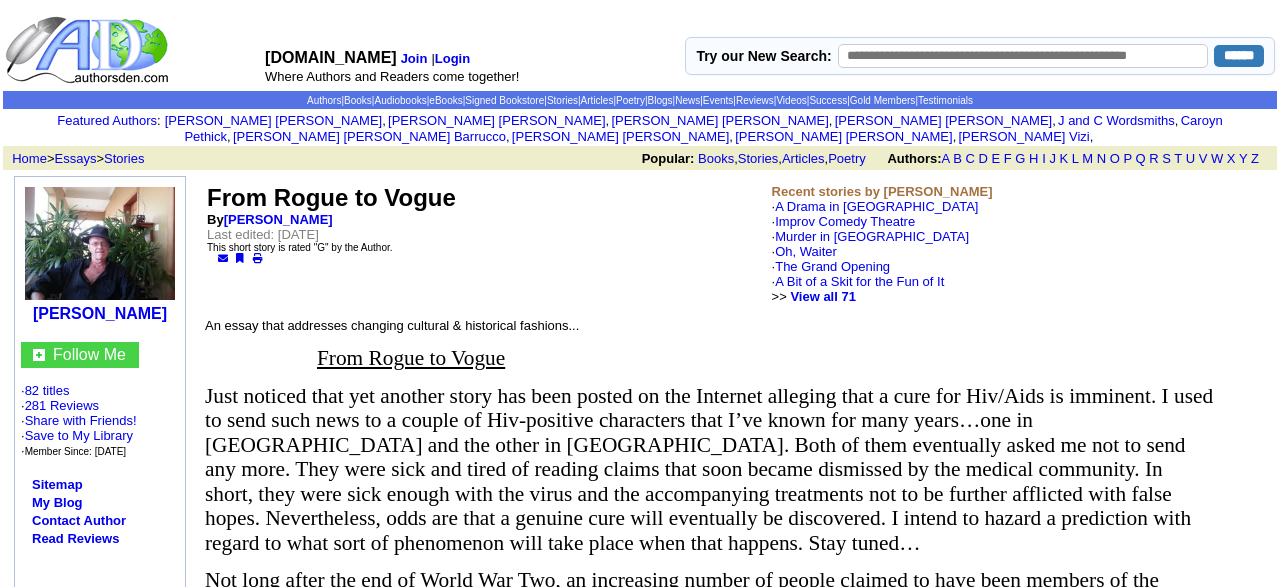scroll, scrollTop: 0, scrollLeft: 0, axis: both 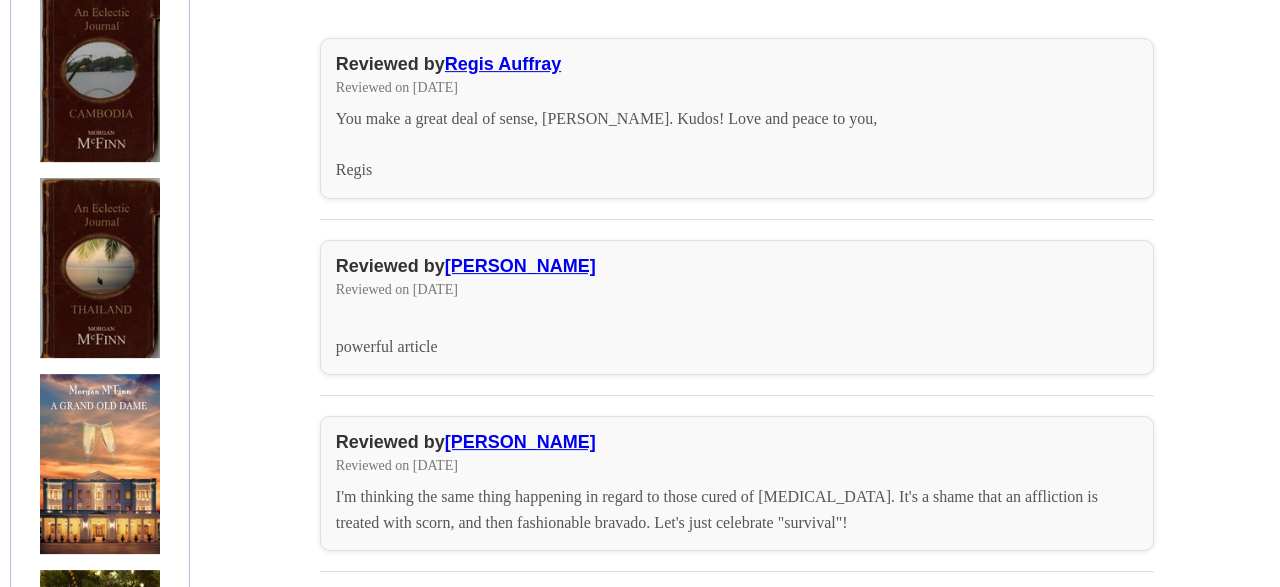 drag, startPoint x: 1268, startPoint y: 587, endPoint x: 1177, endPoint y: 488, distance: 134.46933 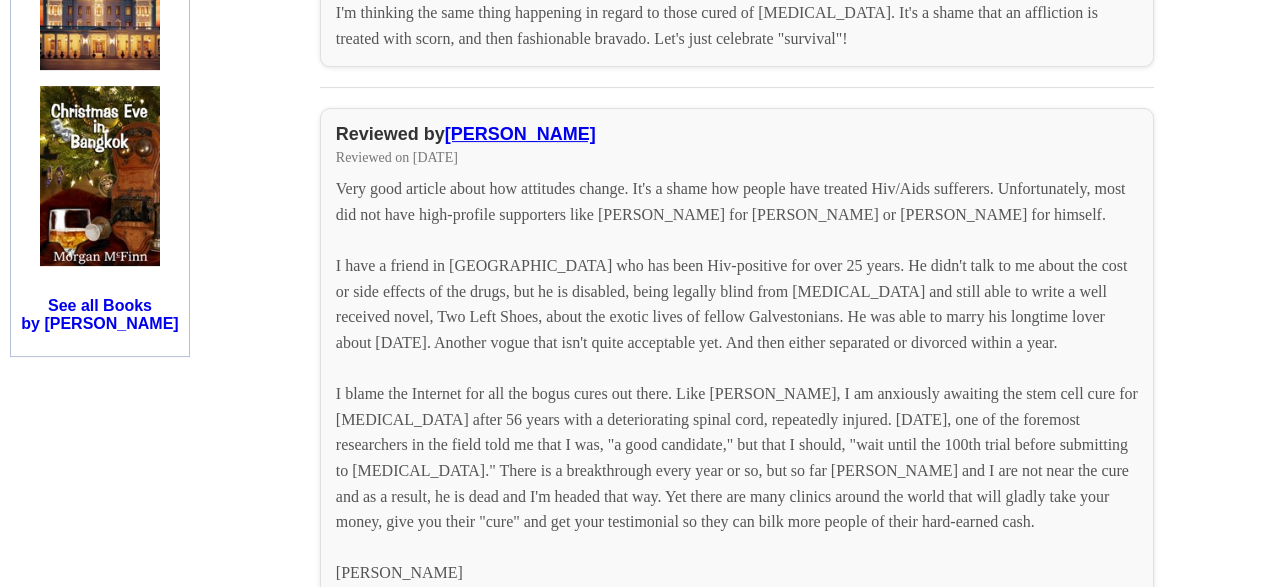 scroll, scrollTop: 2201, scrollLeft: 0, axis: vertical 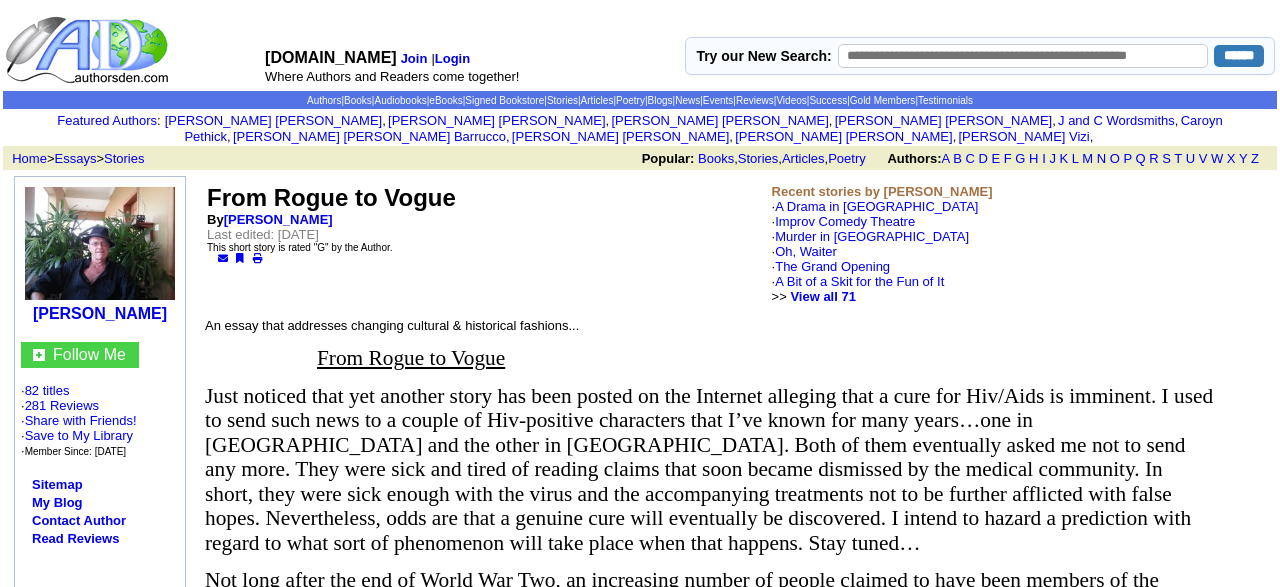 drag, startPoint x: 1271, startPoint y: 9, endPoint x: 996, endPoint y: 150, distance: 309.04044 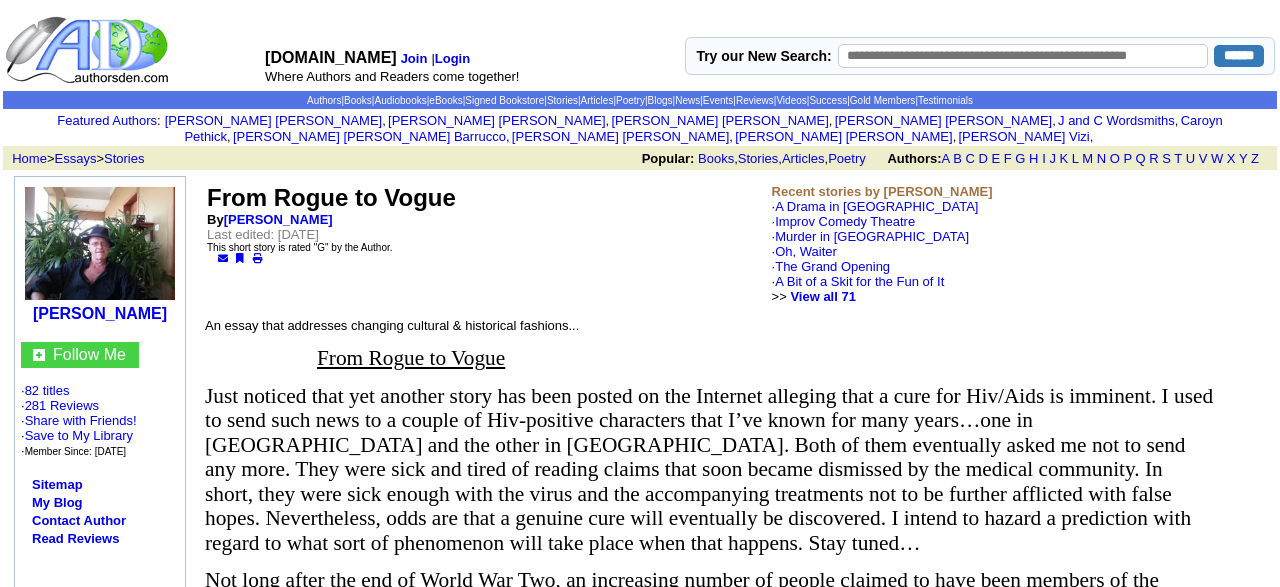 click on "An essay that addresses changing cultural & historical fashions...
From Rogue to Vogue
And so, on to my prediction regarding a cure for the scourge of Hiv/Aids…
themselves  by claiming to have a relative with the most dreaded illness of the past half century. Go figure!
Web
Site:  [DOMAIN_NAME]" at bounding box center (737, 923) 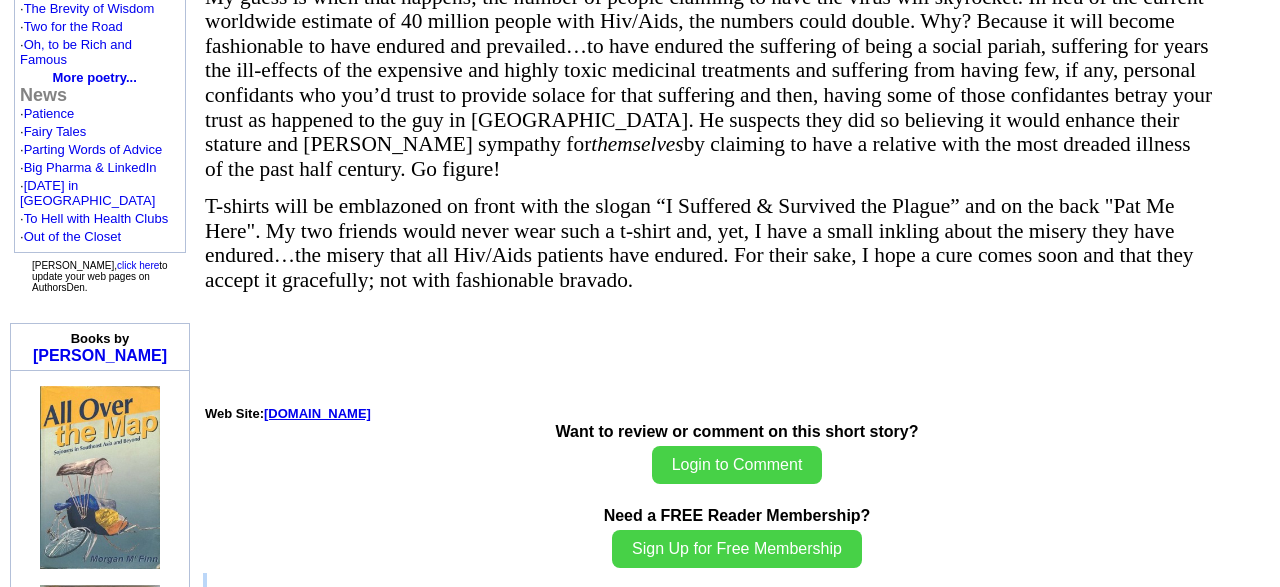 scroll, scrollTop: 1238, scrollLeft: 0, axis: vertical 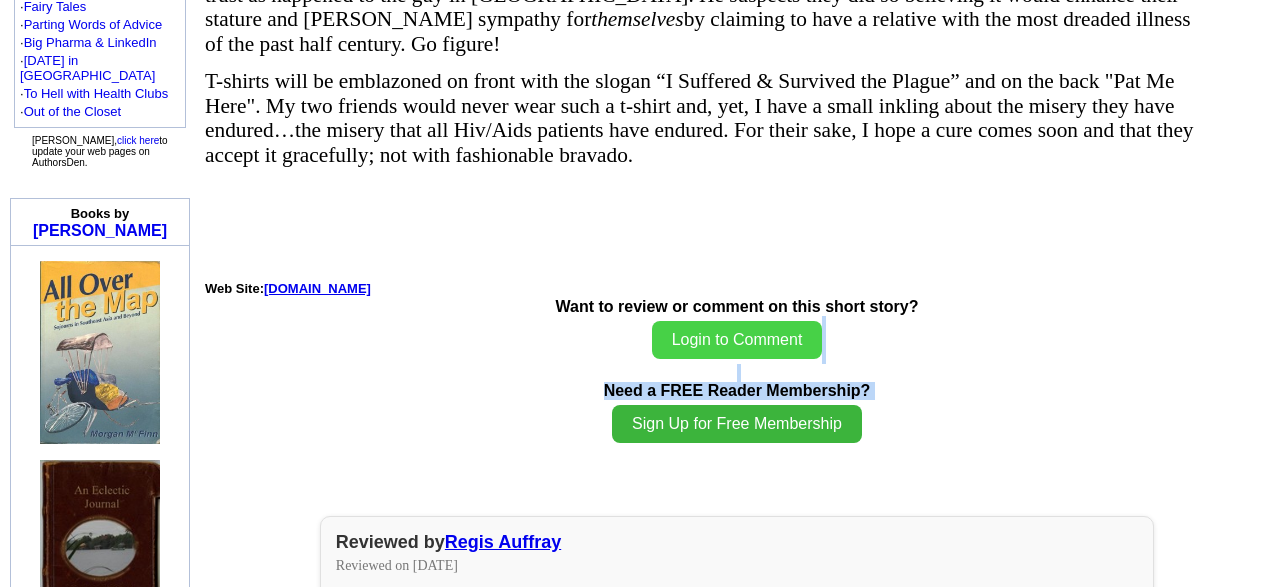 drag, startPoint x: 201, startPoint y: 321, endPoint x: 665, endPoint y: 426, distance: 475.73206 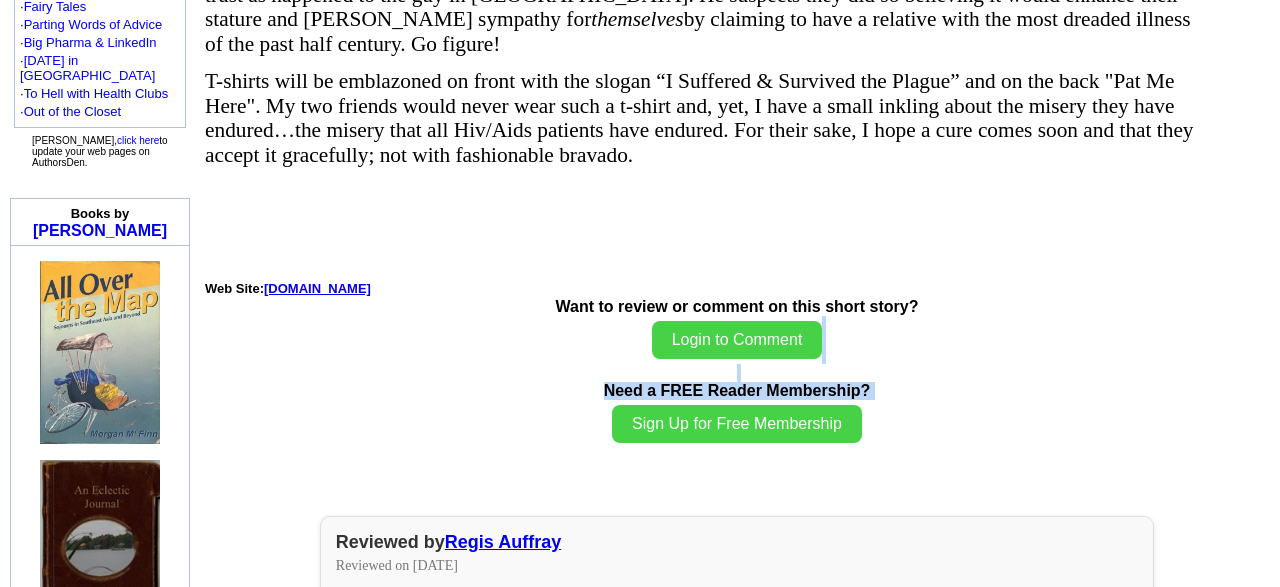 click on "An essay that addresses changing cultural & historical fashions...
From Rogue to Vogue
Just noticed that yet another story has been posted on the Internet alleging that a cure for Hiv/Aids is imminent. I used to send such news to a couple of Hiv-positive characters that I’ve known for many years…one in [GEOGRAPHIC_DATA] and the other in [GEOGRAPHIC_DATA]. Both of them eventually asked me not to send any more. They were sick and tired of reading claims that soon became dismissed by the medical community. In short, they were sick enough with the virus and the accompanying treatments not to be further afflicted with false hopes. Nevertheless, odds are that a genuine cure will eventually be discovered. I intend to hazard a prediction with regard to what sort of phenomenon will take place when that happens. Stay tuned…
themselves" at bounding box center [709, -321] 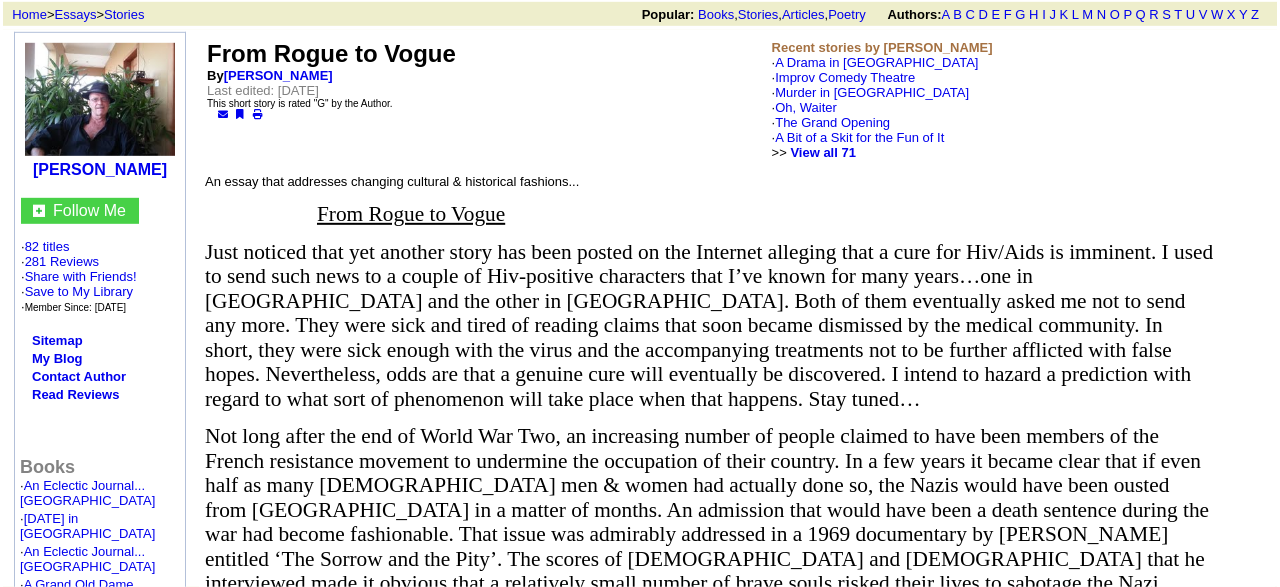 scroll, scrollTop: 129, scrollLeft: 0, axis: vertical 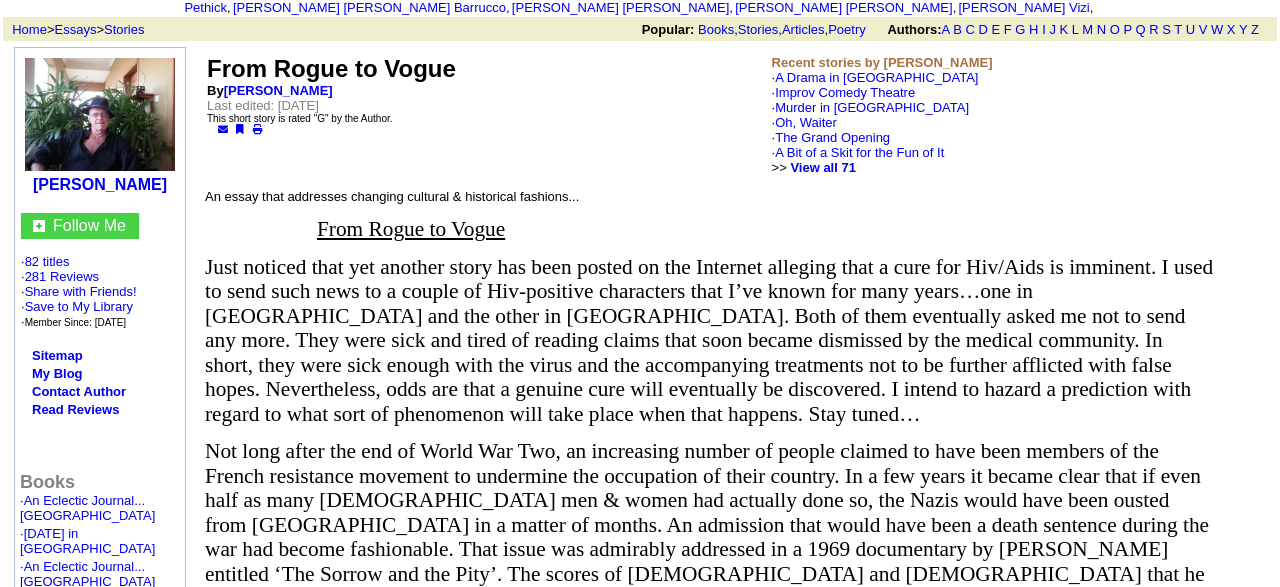 drag, startPoint x: 1277, startPoint y: 5, endPoint x: 757, endPoint y: 136, distance: 536.24713 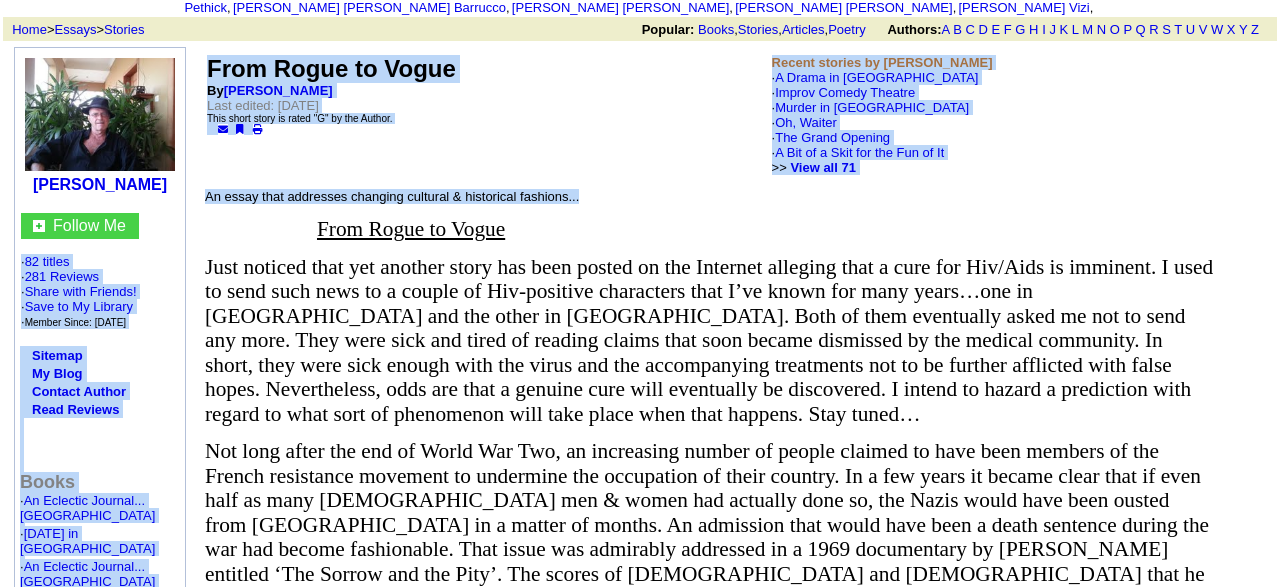 drag, startPoint x: 195, startPoint y: 201, endPoint x: 640, endPoint y: 207, distance: 445.04044 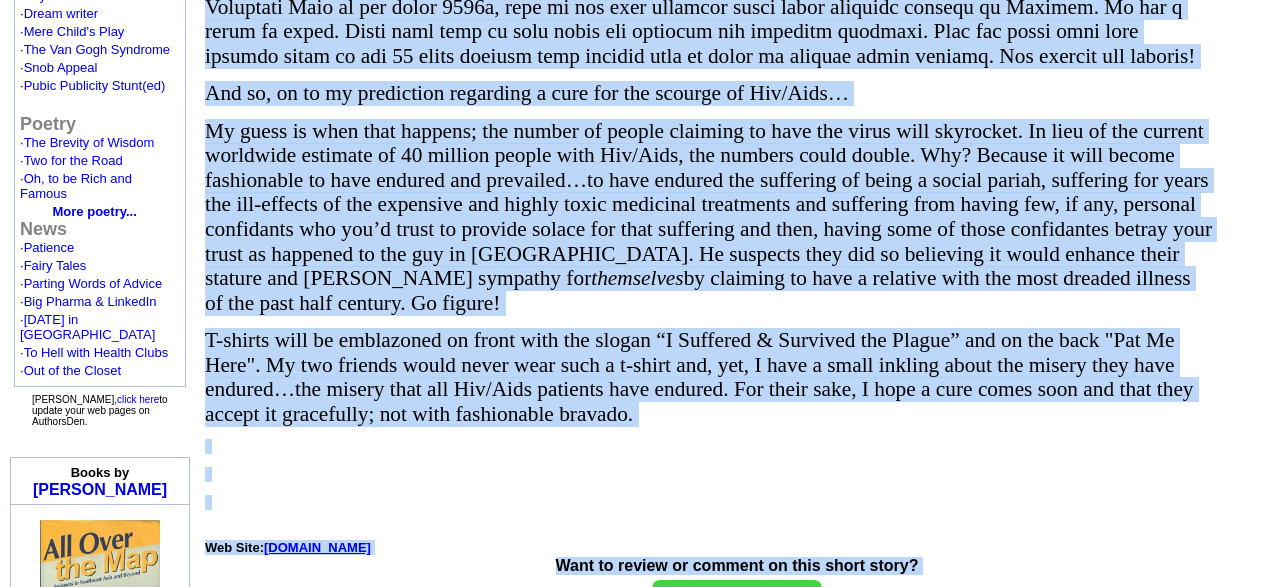 scroll, scrollTop: 999, scrollLeft: 0, axis: vertical 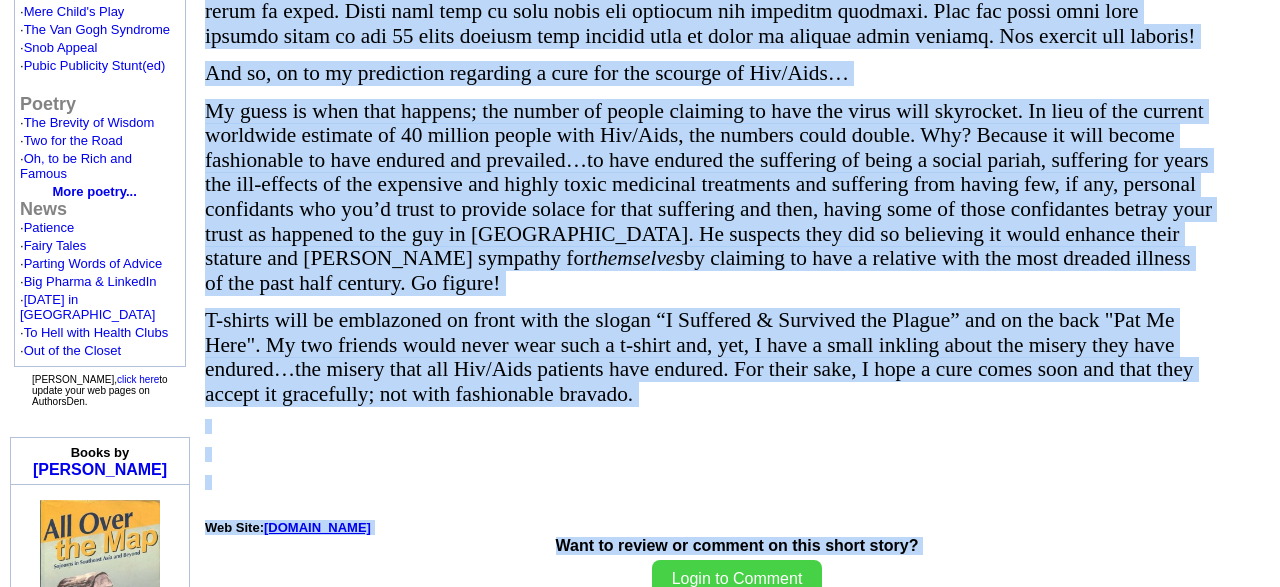 drag, startPoint x: 203, startPoint y: 193, endPoint x: 669, endPoint y: 387, distance: 504.76926 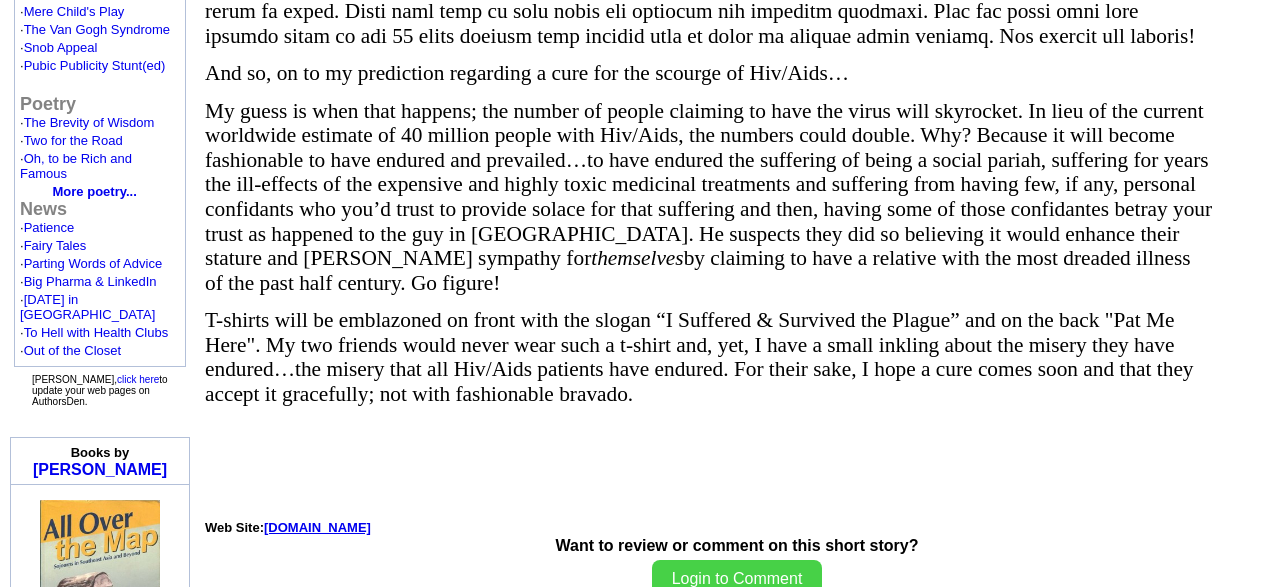click at bounding box center (709, 482) 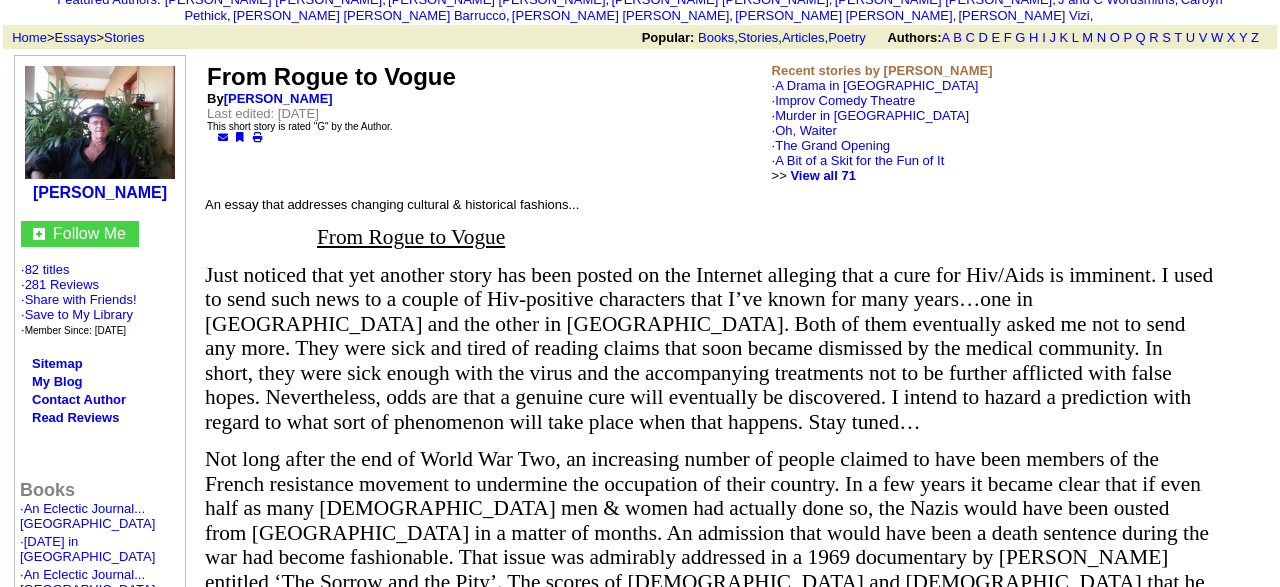 drag, startPoint x: 1270, startPoint y: 1, endPoint x: 827, endPoint y: 127, distance: 460.5703 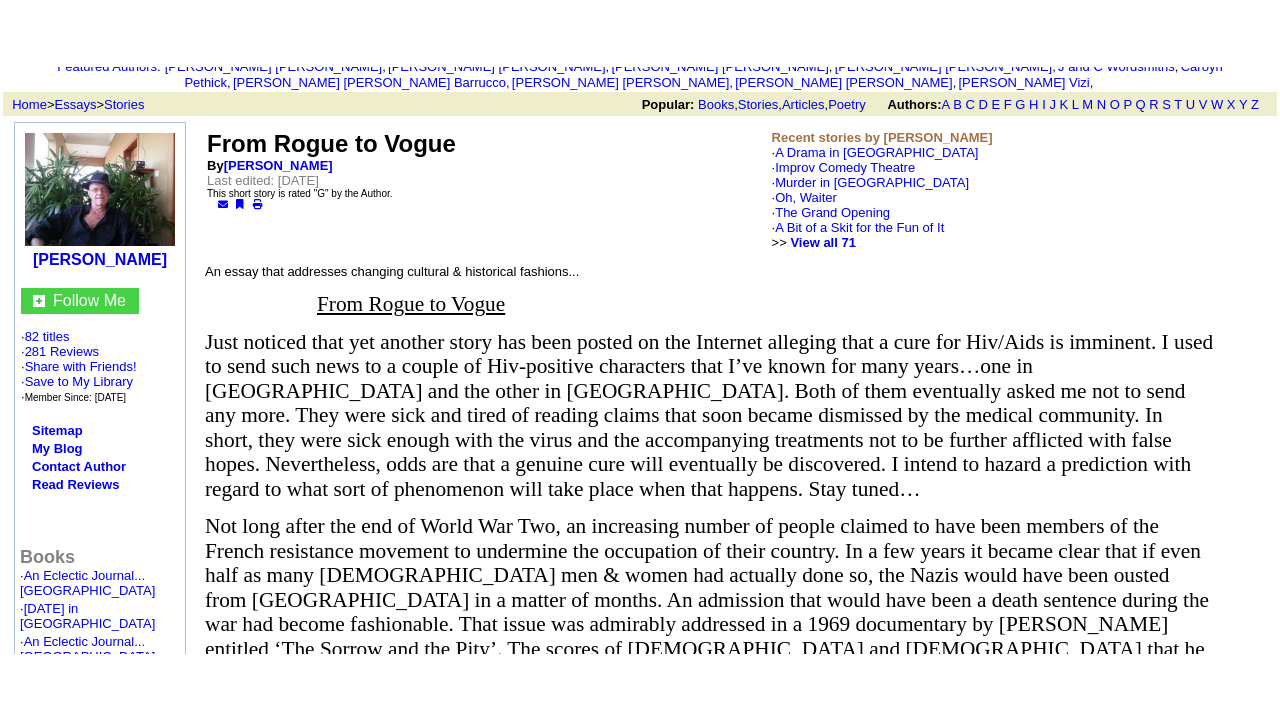 scroll, scrollTop: 115, scrollLeft: 0, axis: vertical 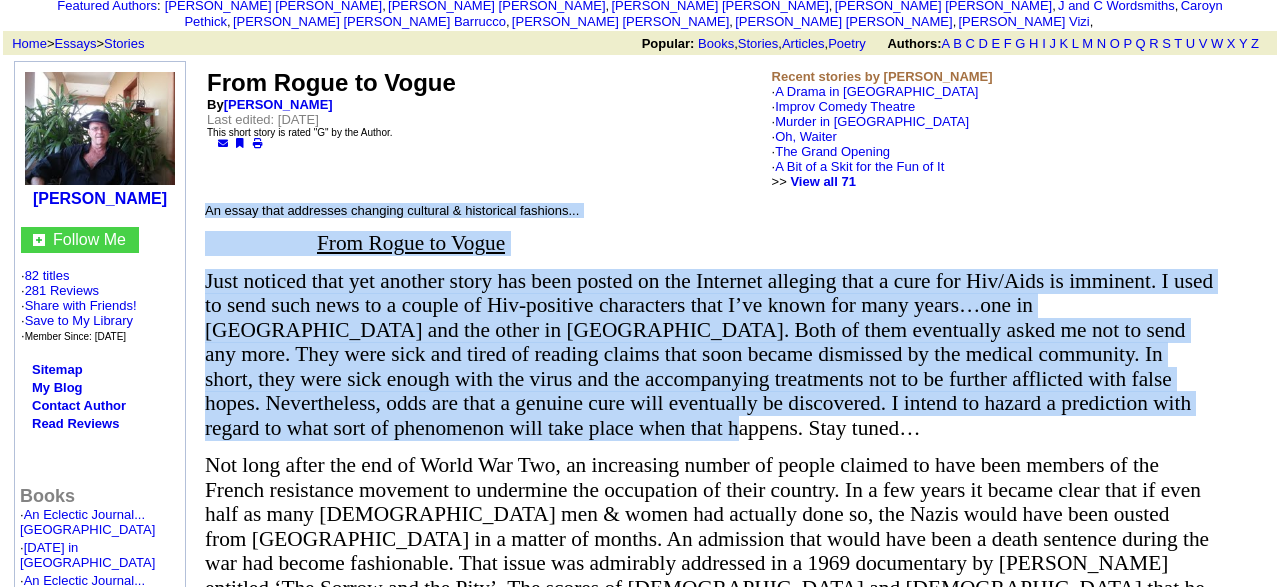 drag, startPoint x: 205, startPoint y: 212, endPoint x: 495, endPoint y: 440, distance: 368.89566 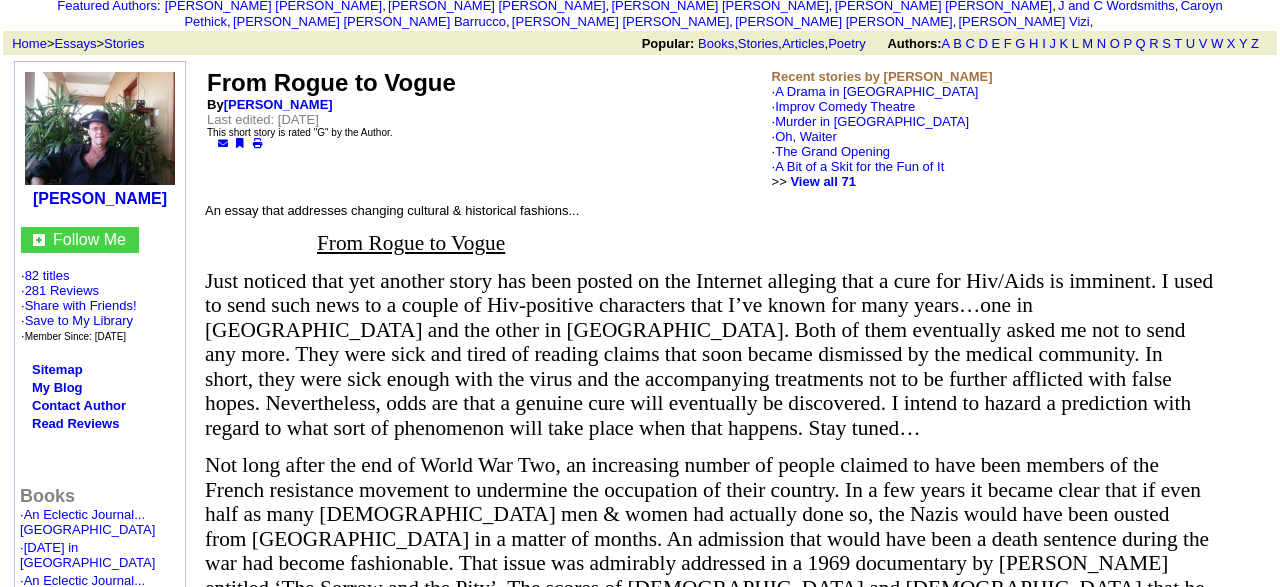 click on "From Rogue to Vogue
By  [PERSON_NAME]
Last edited: [DATE]
This short story is rated "G" by the Author." at bounding box center [485, 129] 